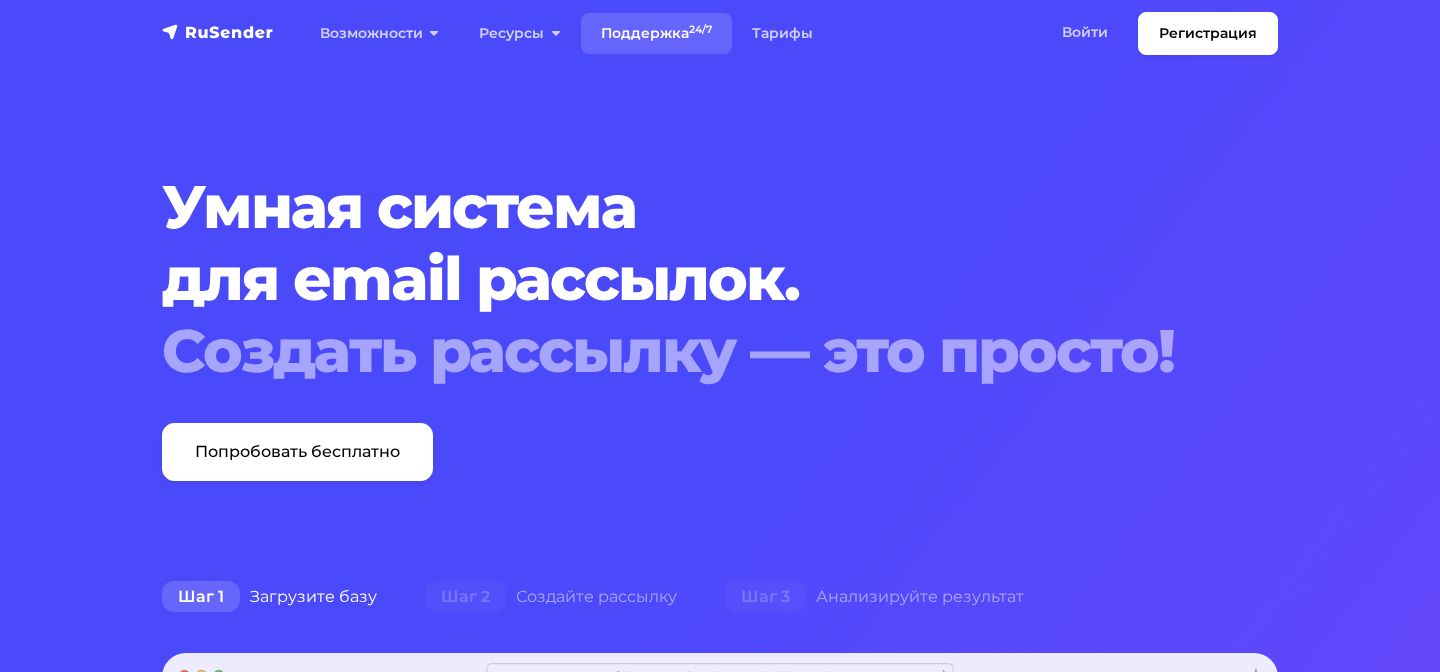 scroll, scrollTop: 0, scrollLeft: 0, axis: both 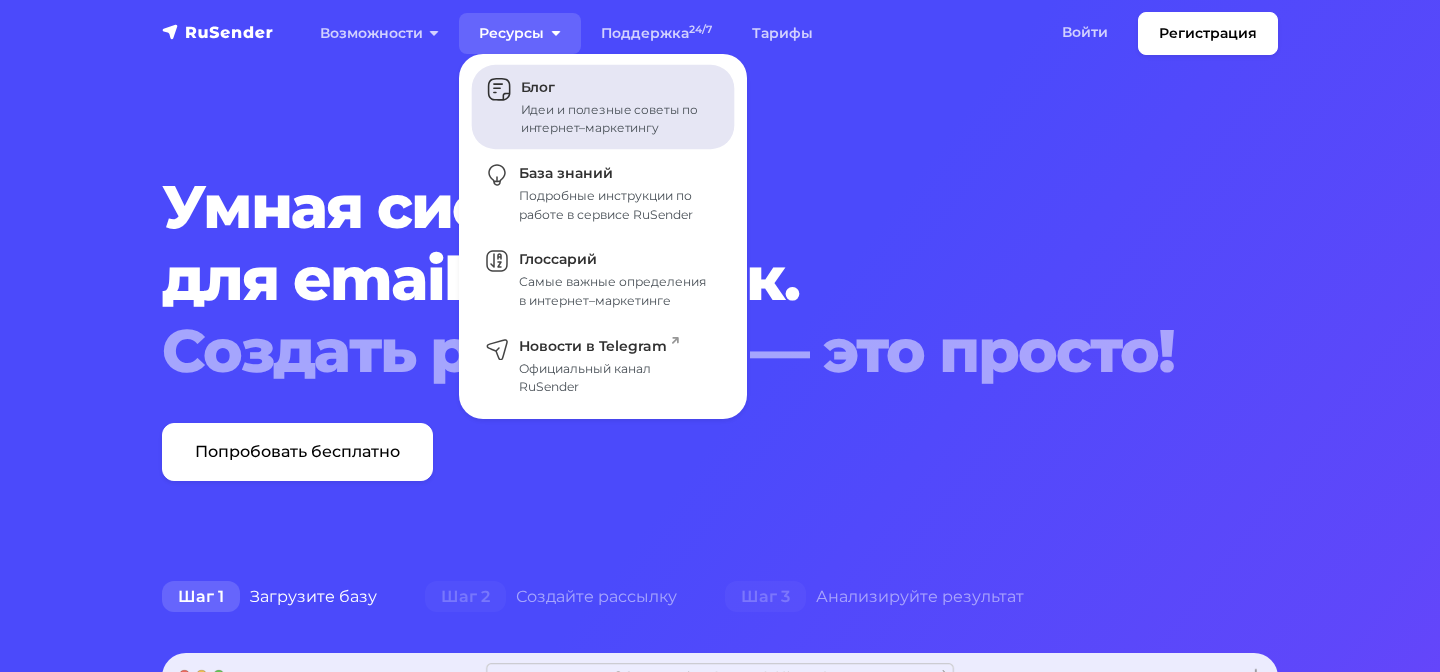 click on "Блог" at bounding box center (538, 87) 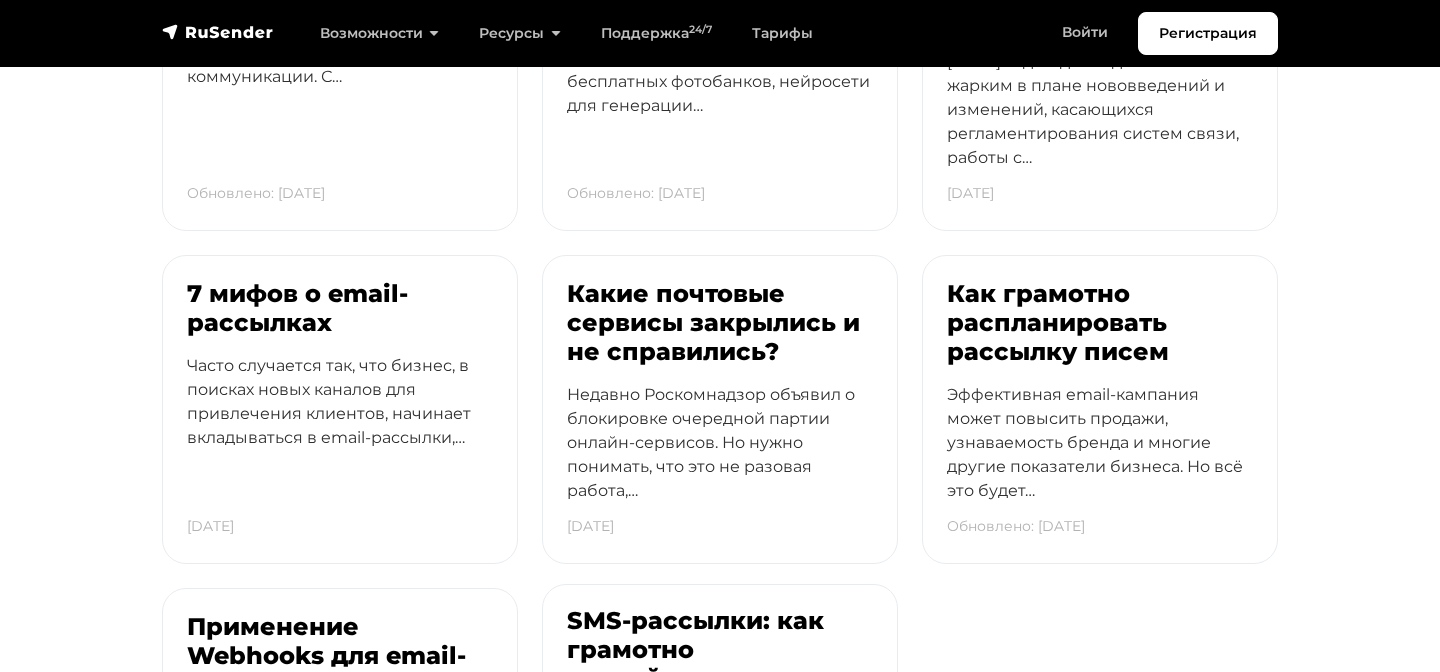 scroll, scrollTop: 5614, scrollLeft: 0, axis: vertical 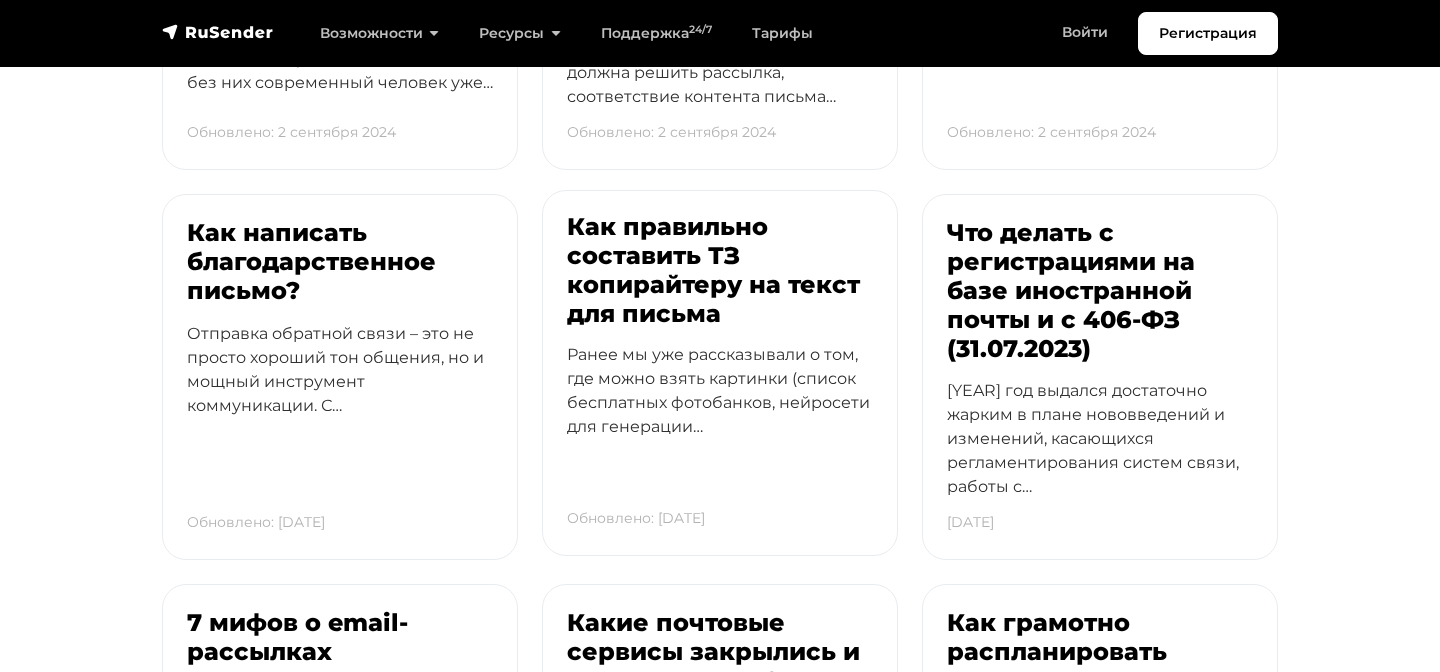 click on "Как правильно составить ТЗ копирайтеру на текст для письма" at bounding box center (720, 270) 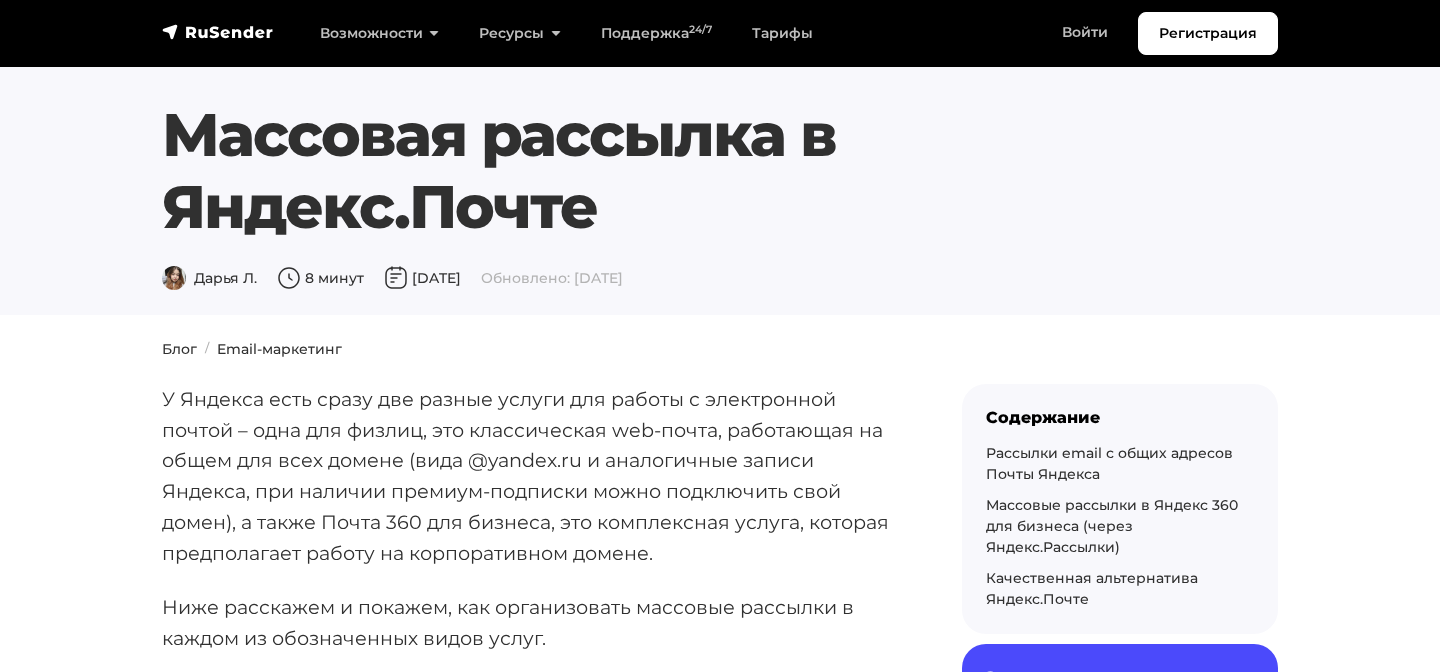 scroll, scrollTop: 0, scrollLeft: 0, axis: both 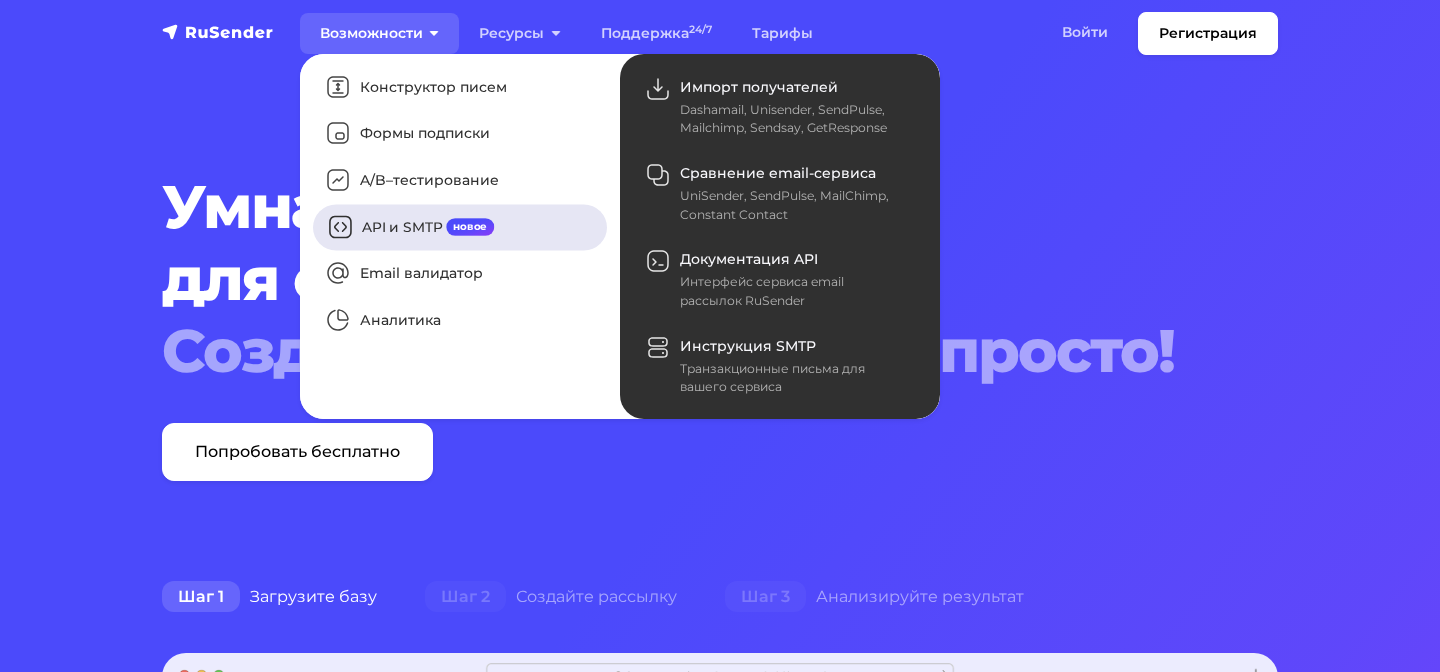 click on "API и SMTP новое" at bounding box center (460, 227) 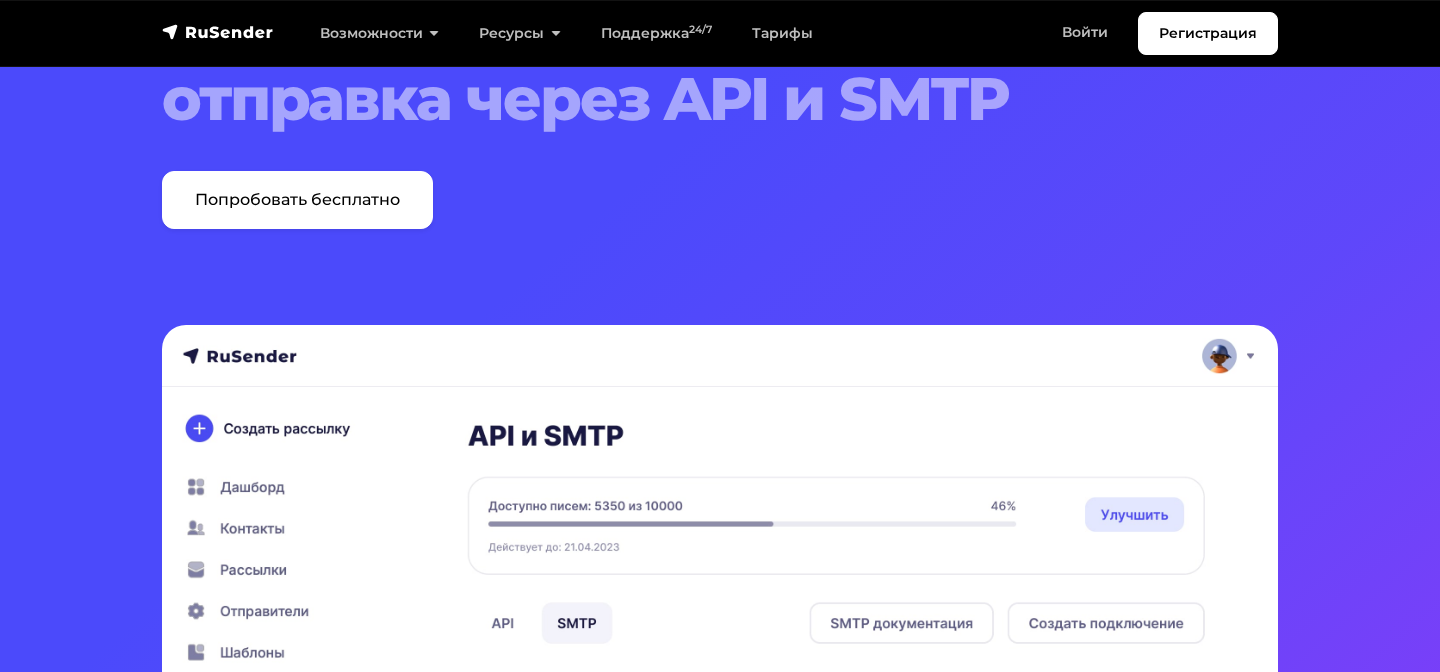 scroll, scrollTop: 179, scrollLeft: 0, axis: vertical 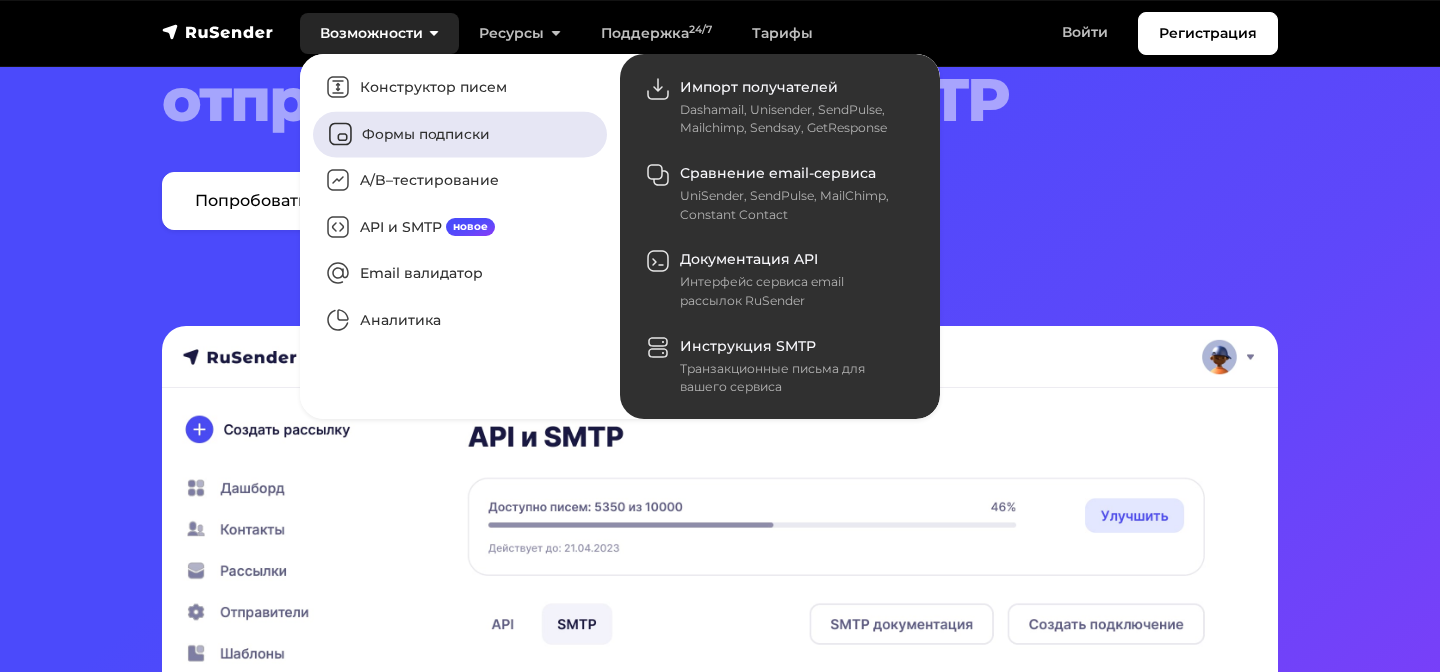 click on "Формы подписки" at bounding box center [460, 134] 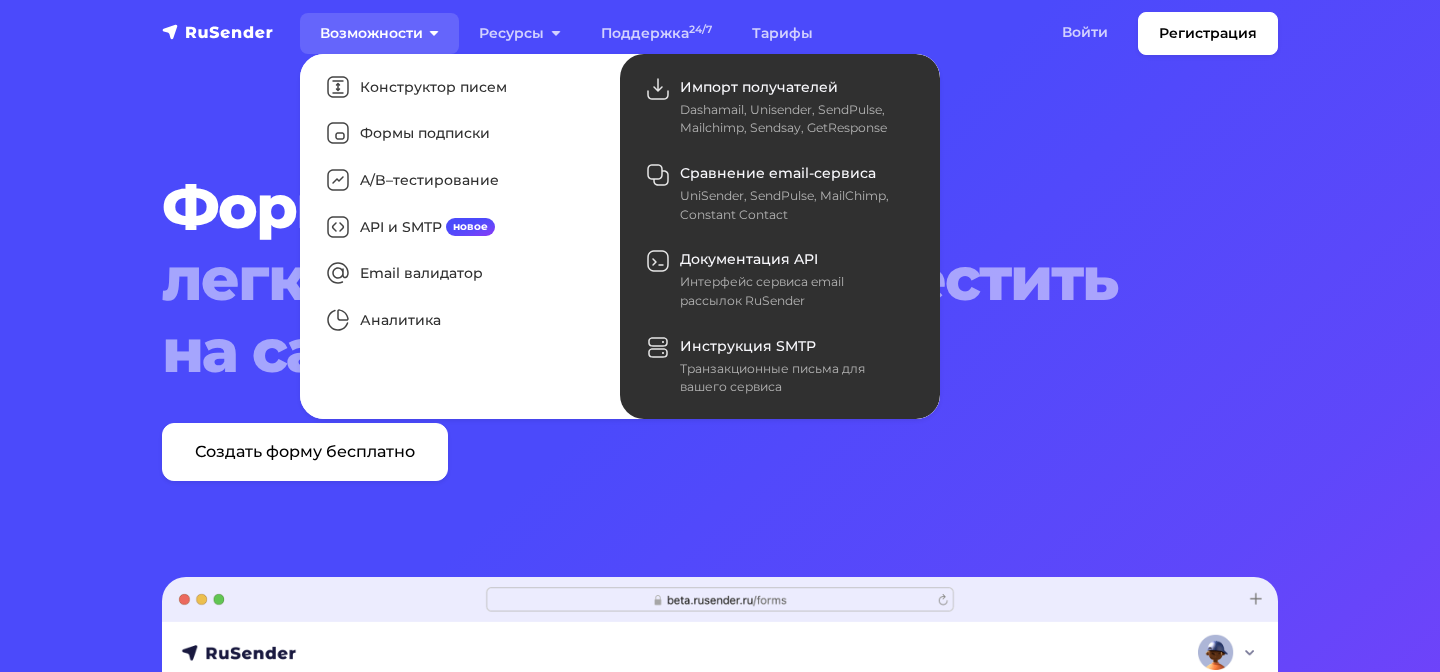 scroll, scrollTop: 0, scrollLeft: 0, axis: both 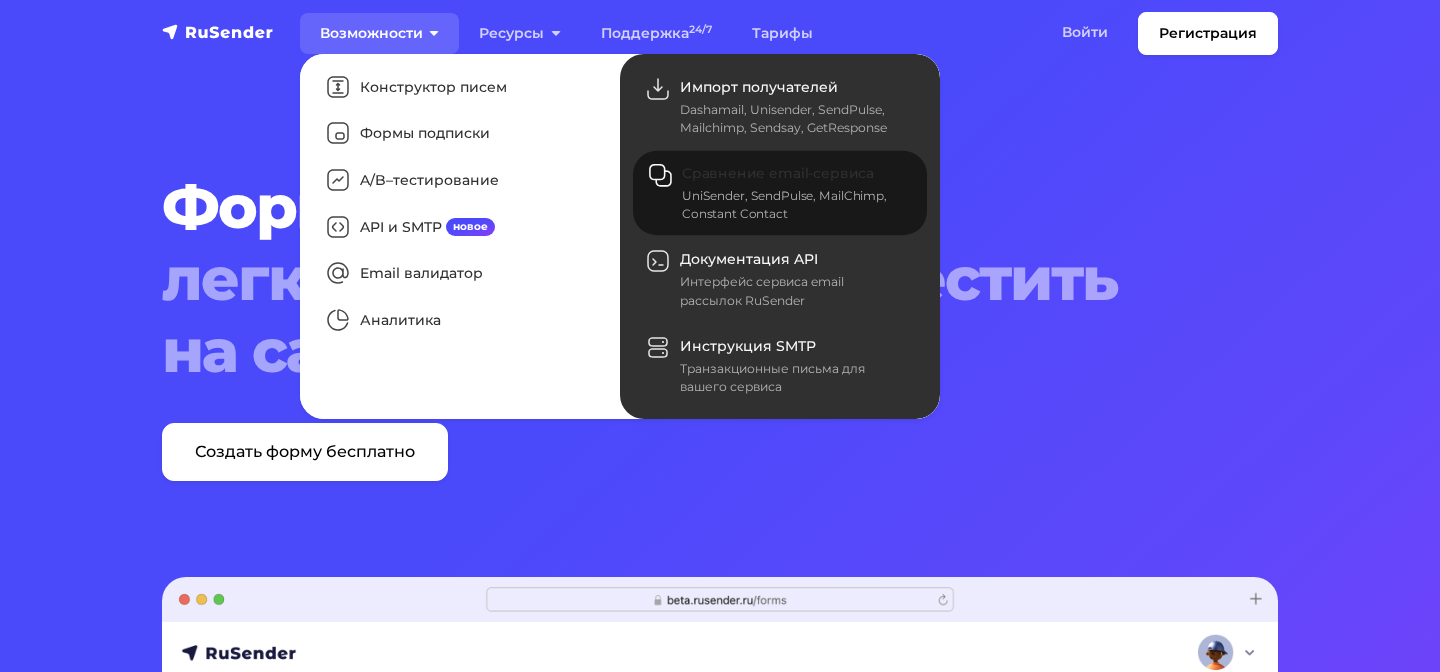 click on "Сравнение email-сервиса" at bounding box center [778, 174] 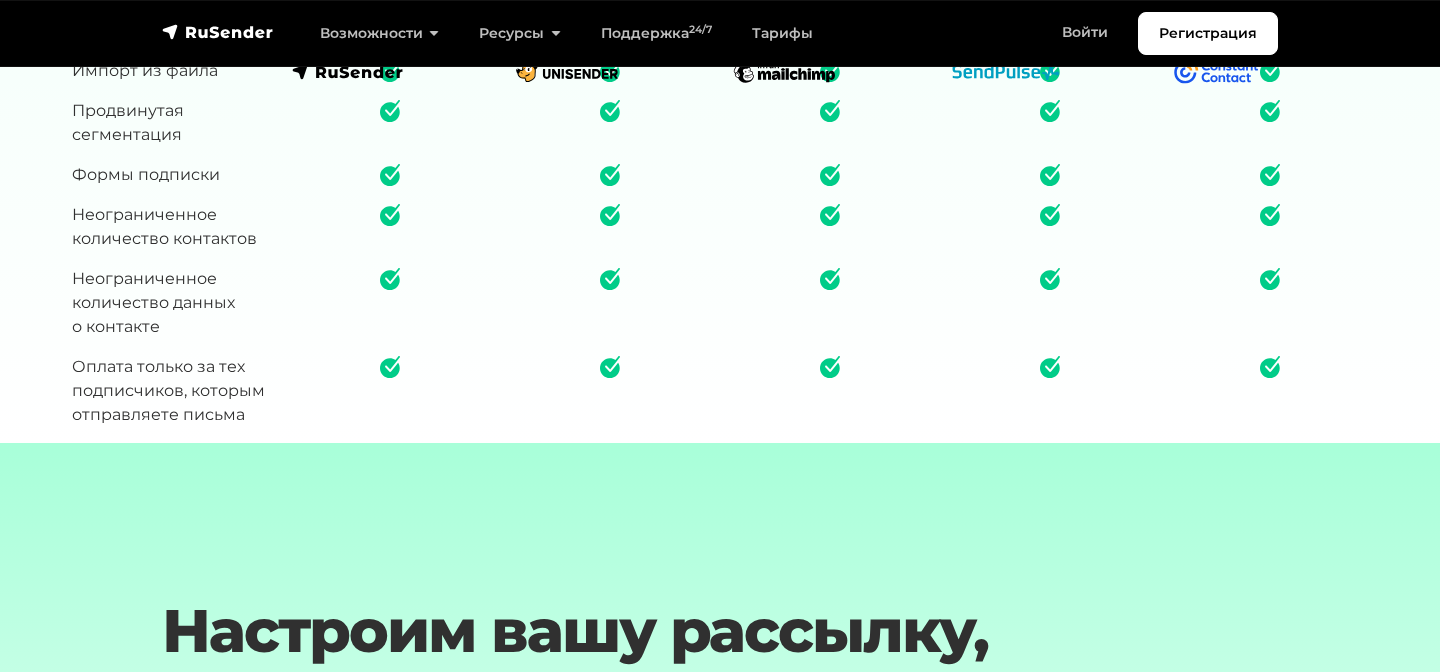 scroll, scrollTop: 3509, scrollLeft: 0, axis: vertical 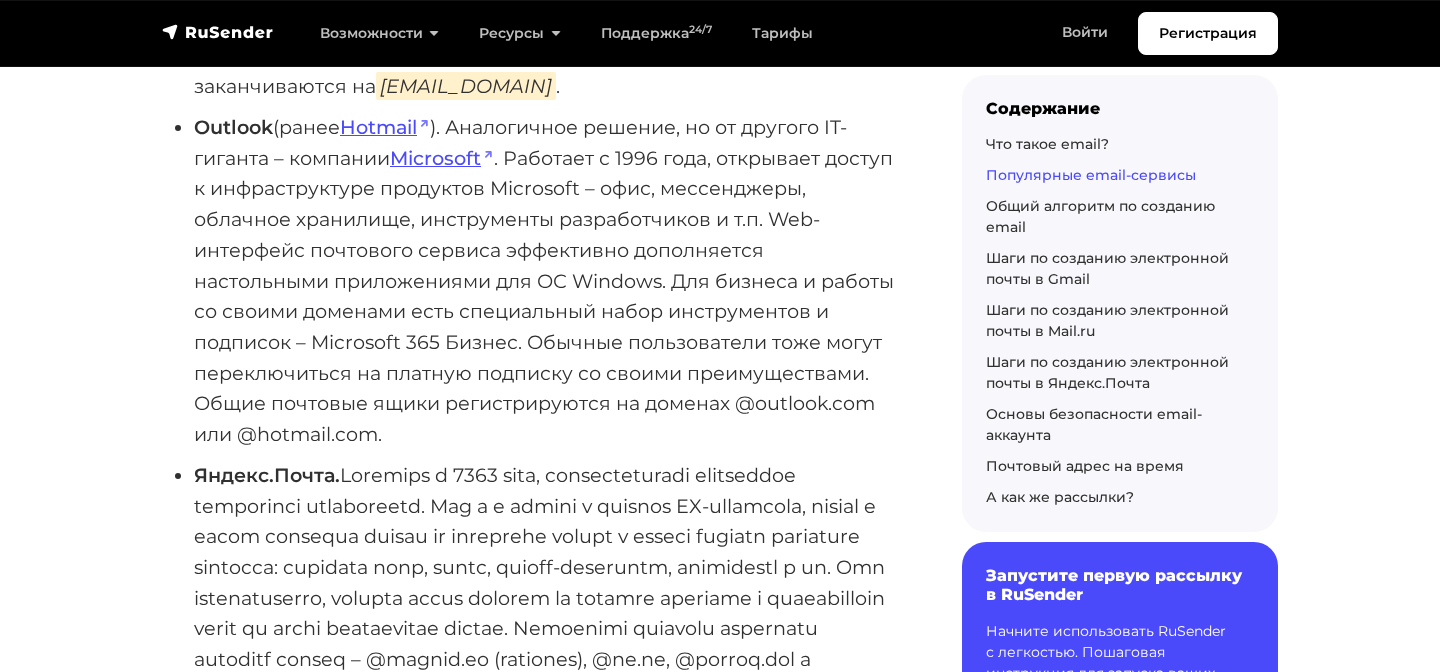 click on "[EMAIL]  (ранее  [EMAIL] ). Аналогичное решение, но от другого IT-гиганта – компании  [BRAND]" at bounding box center (546, 281) 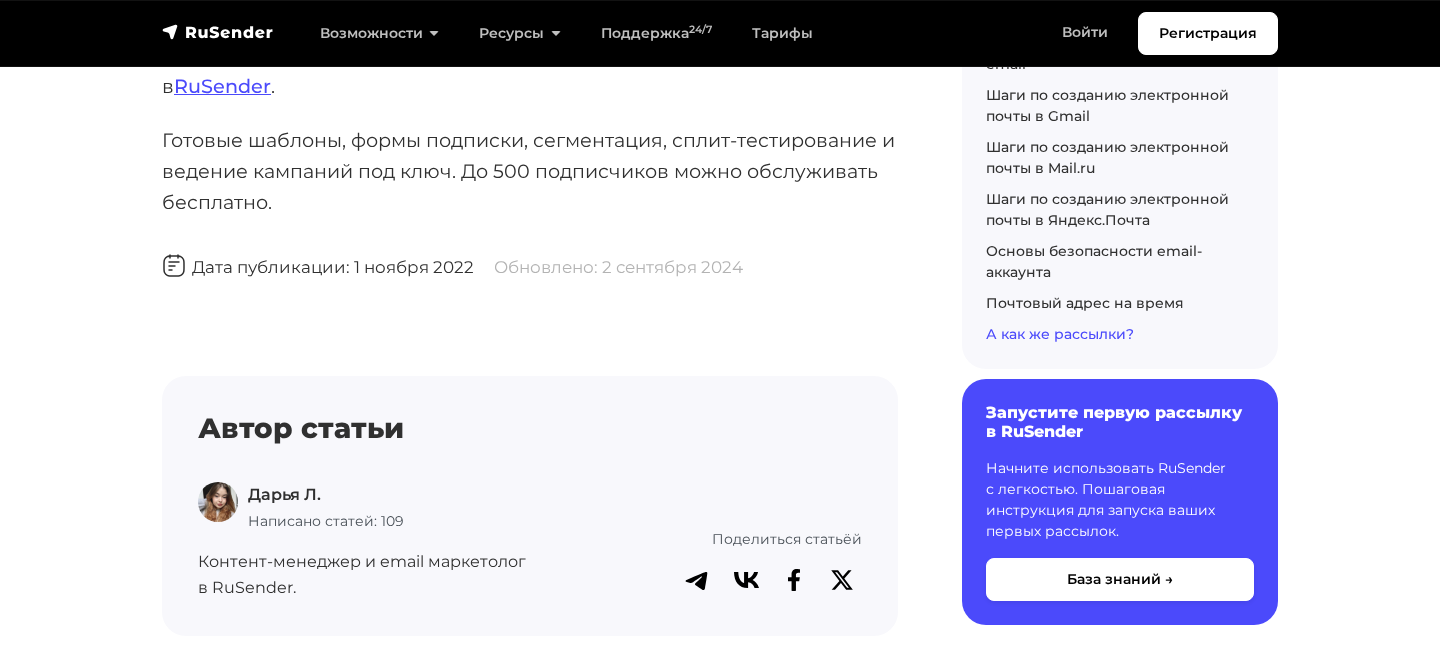scroll, scrollTop: 13622, scrollLeft: 0, axis: vertical 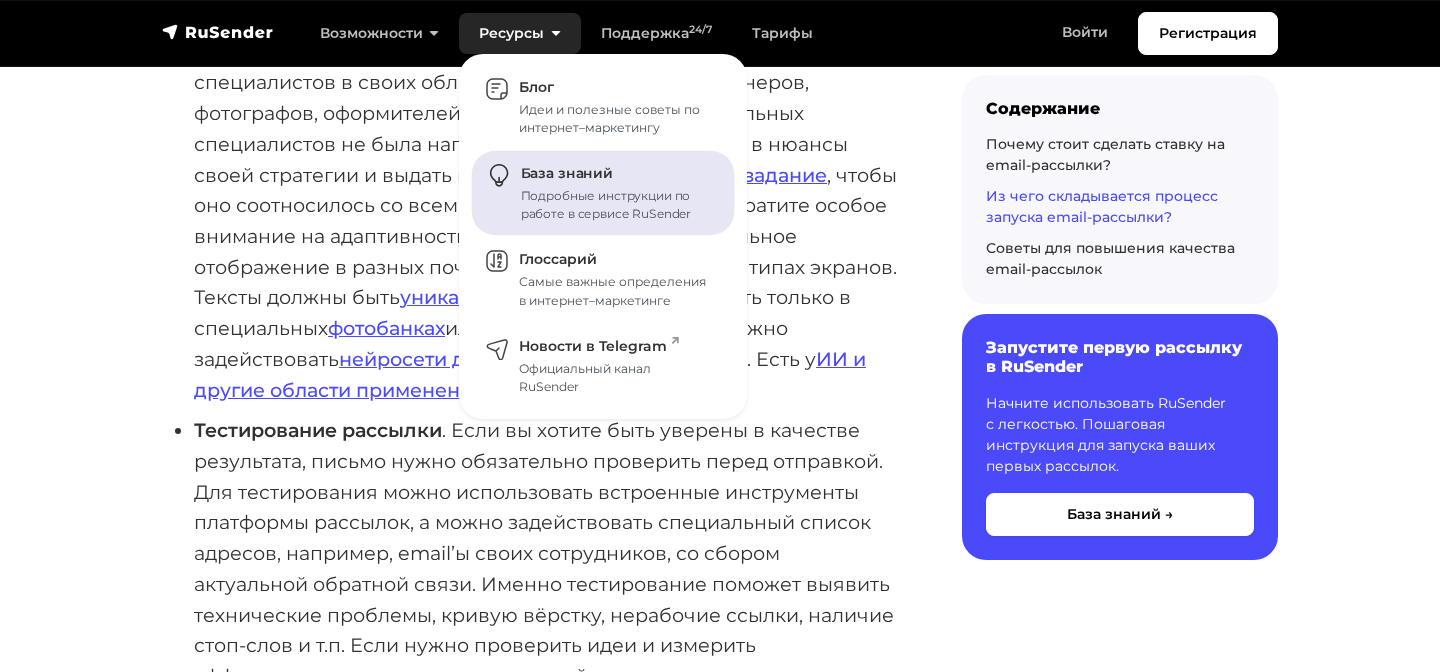 click on "База знаний" at bounding box center [567, 174] 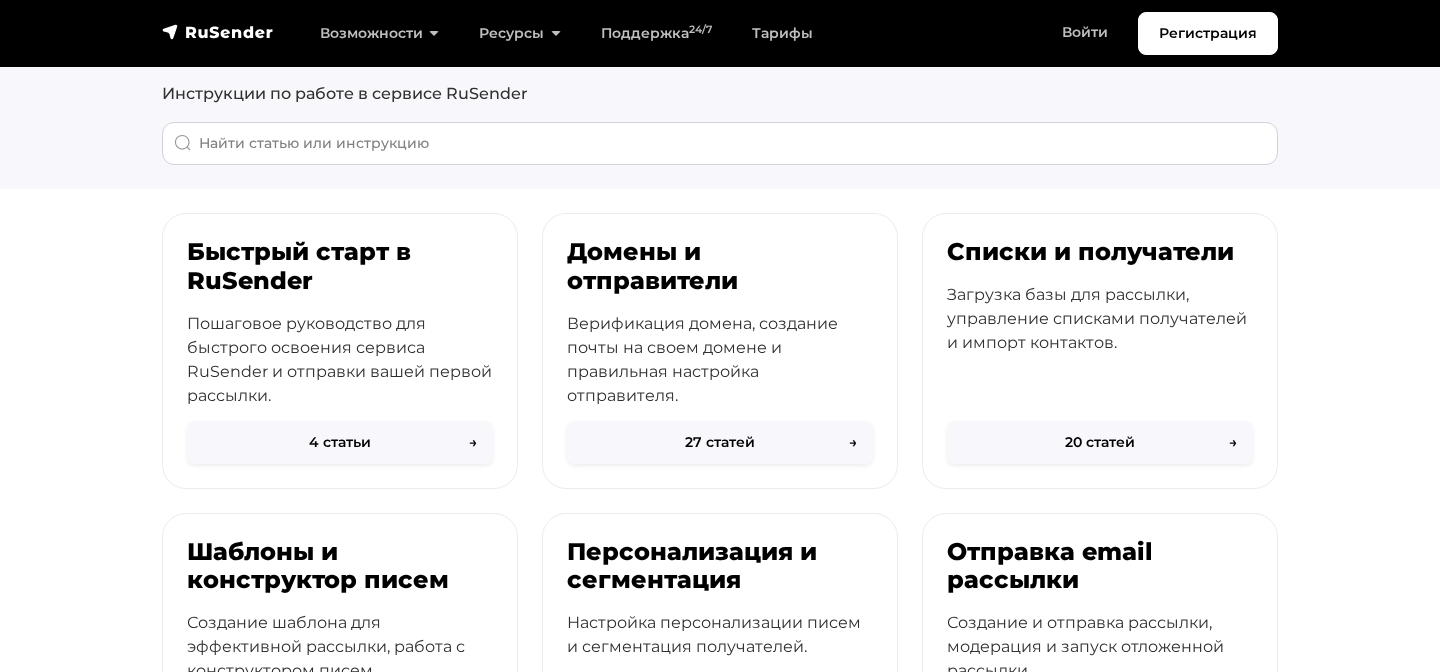 scroll, scrollTop: 128, scrollLeft: 0, axis: vertical 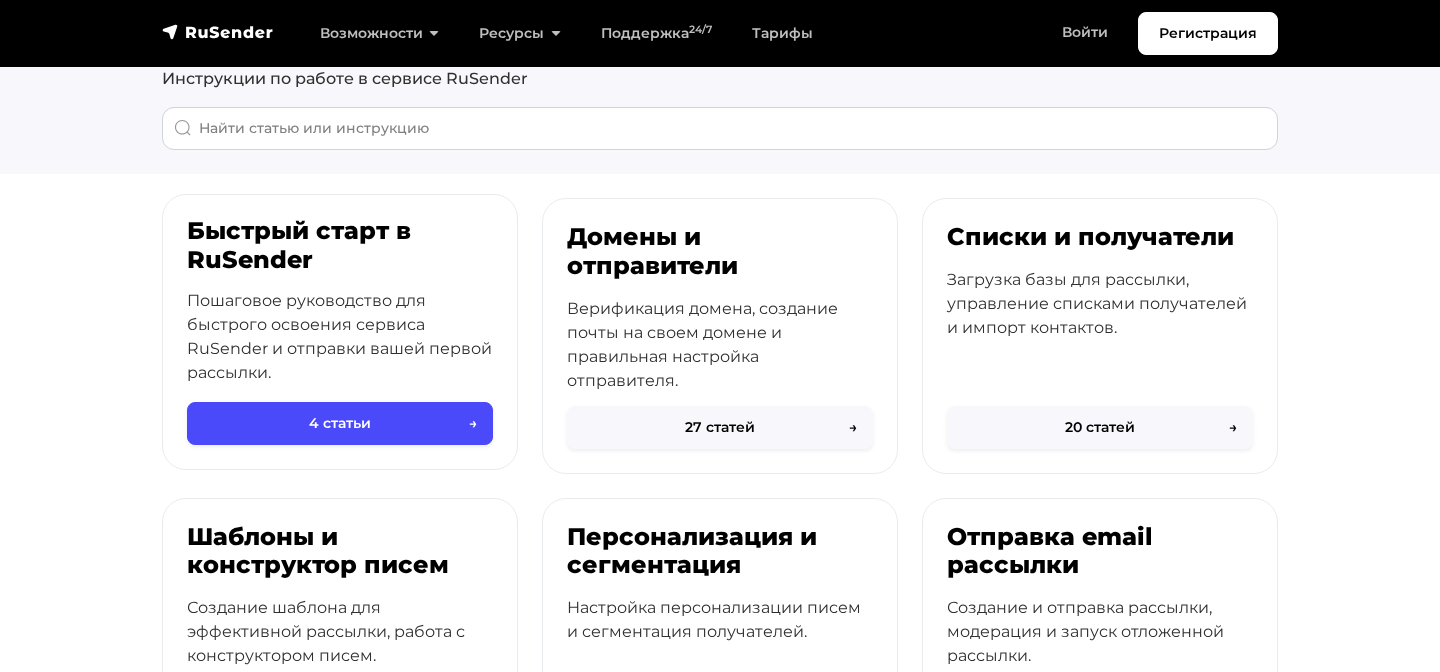 click on "Быстрый старт в RuSender
Пошаговое руководство для быстрого освоения сервиса RuSender и отправки вашей первой рассылки." at bounding box center [340, 312] 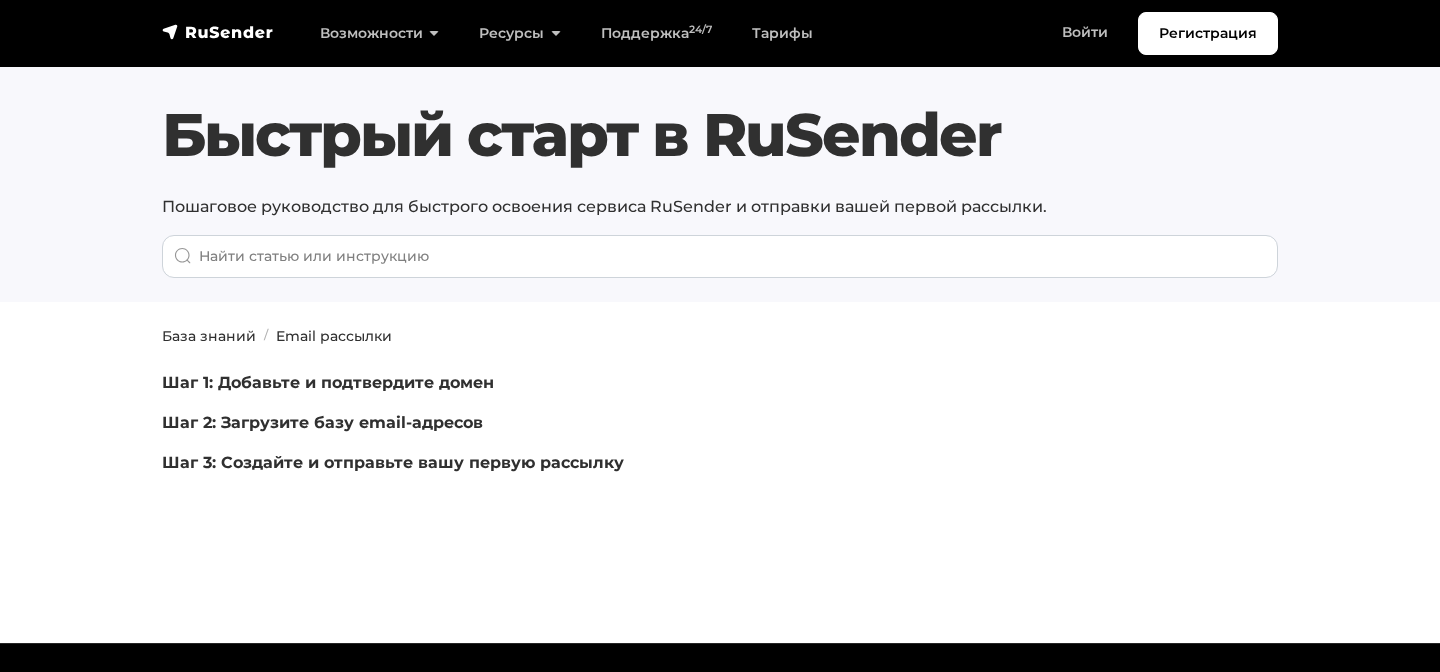scroll, scrollTop: 0, scrollLeft: 0, axis: both 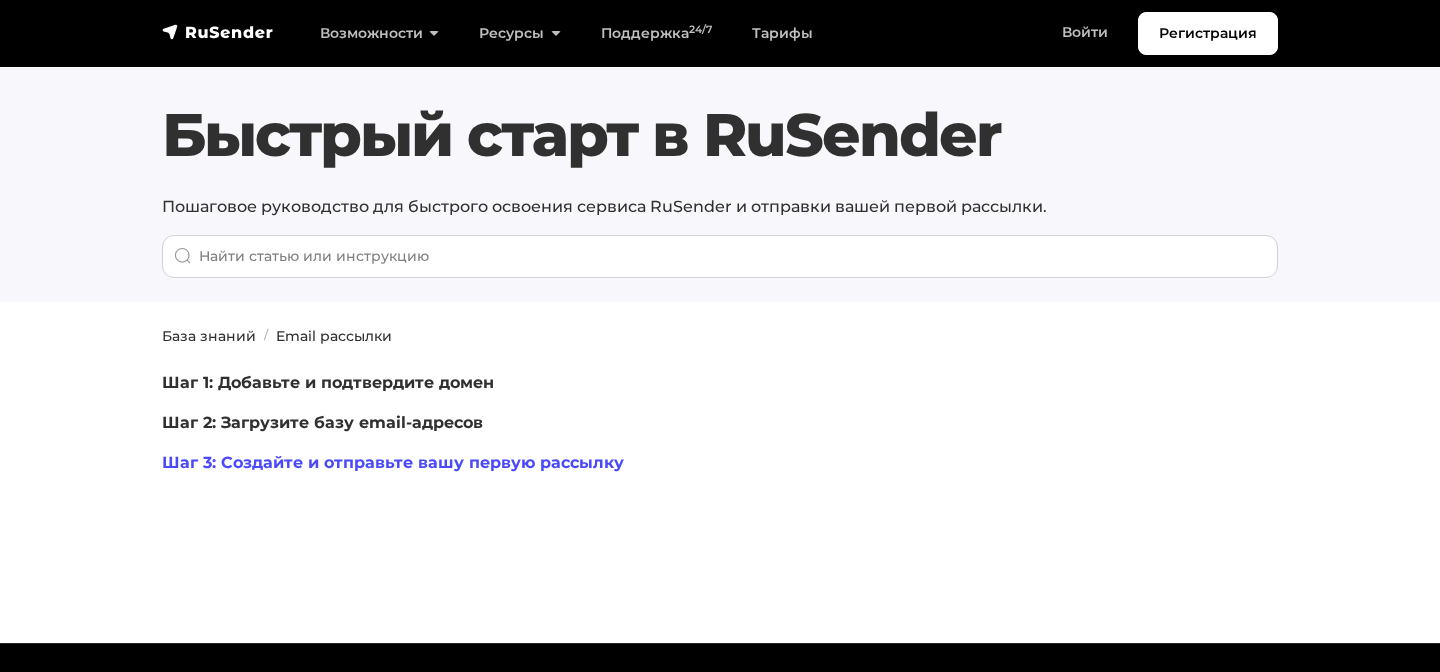 click on "Шаг 3: Создайте и отправьте вашу первую рассылку" at bounding box center [393, 462] 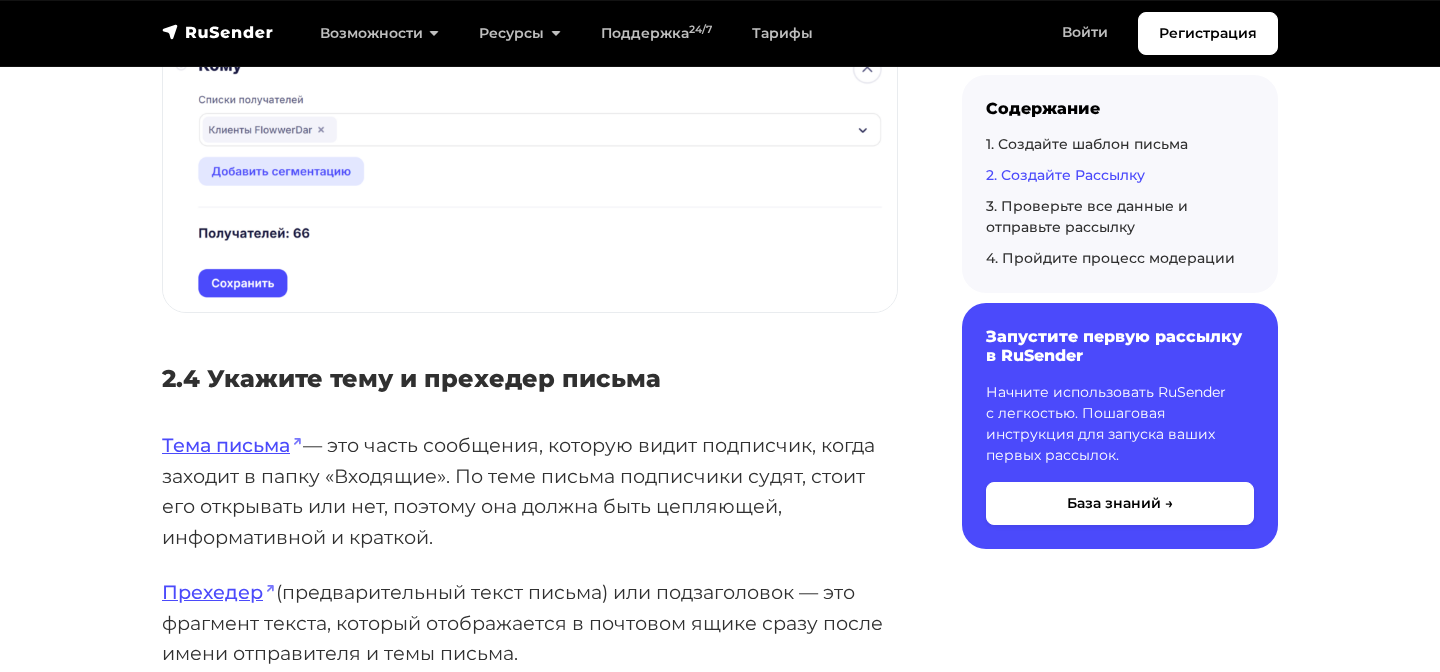scroll, scrollTop: 4704, scrollLeft: 0, axis: vertical 